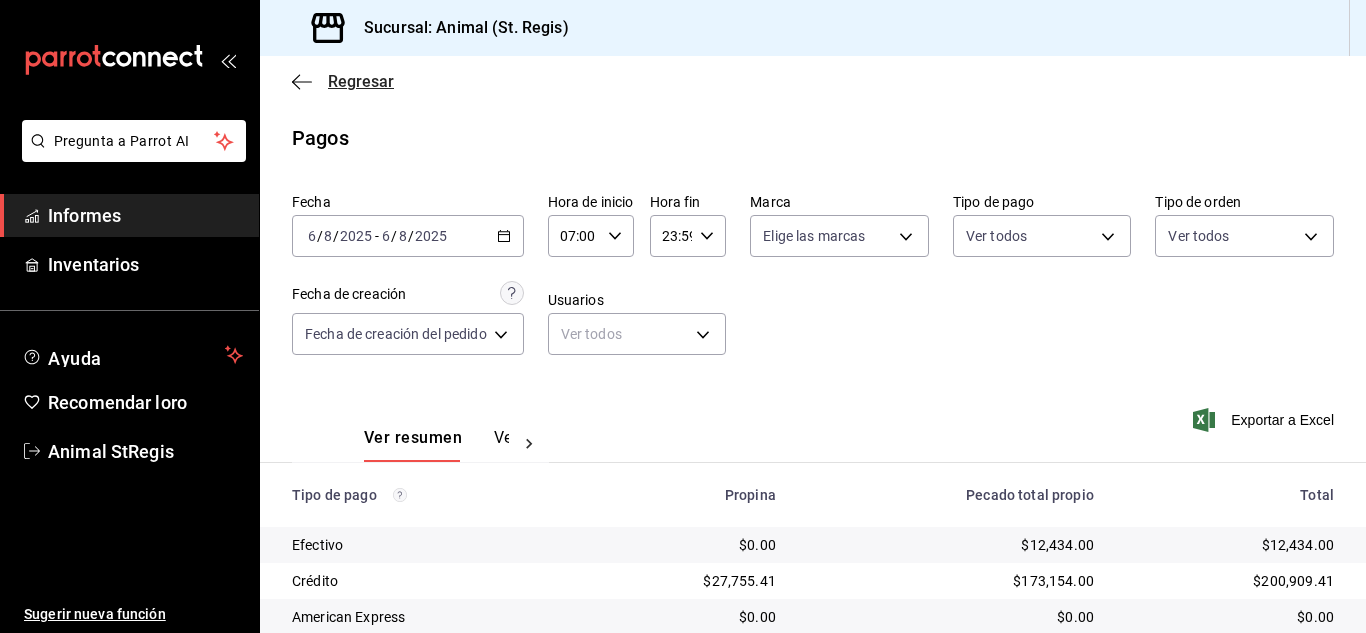 scroll, scrollTop: 0, scrollLeft: 0, axis: both 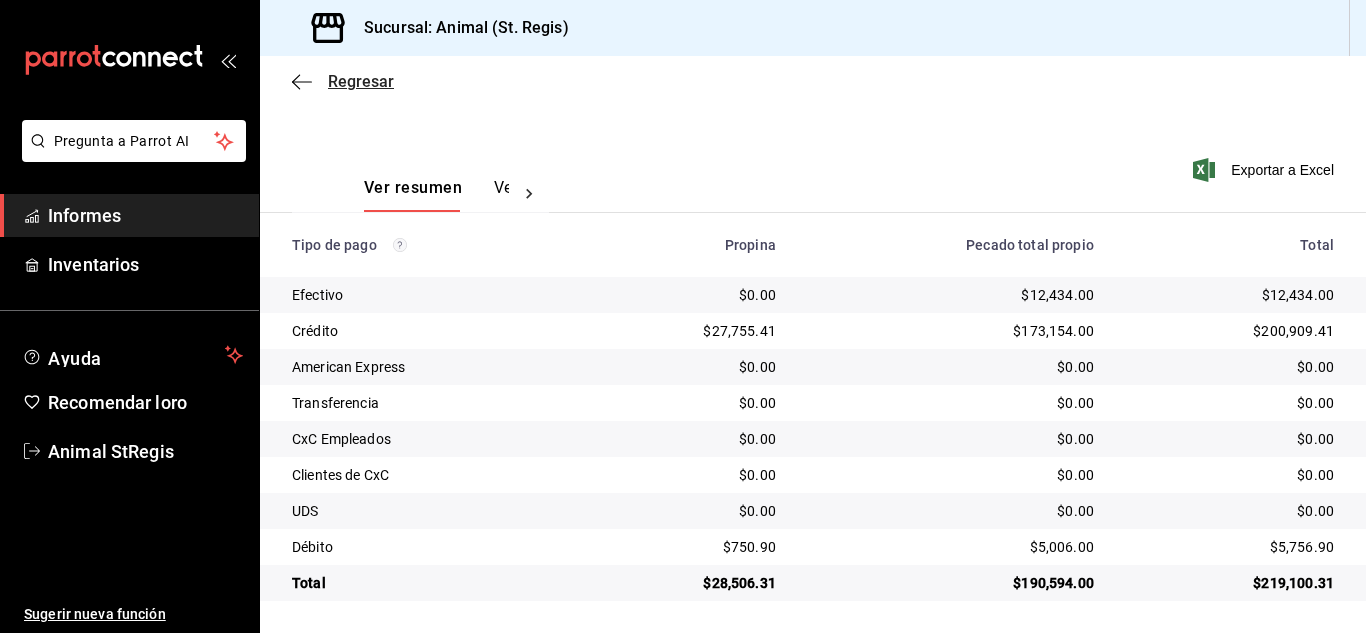 click on "Regresar" at bounding box center (361, 81) 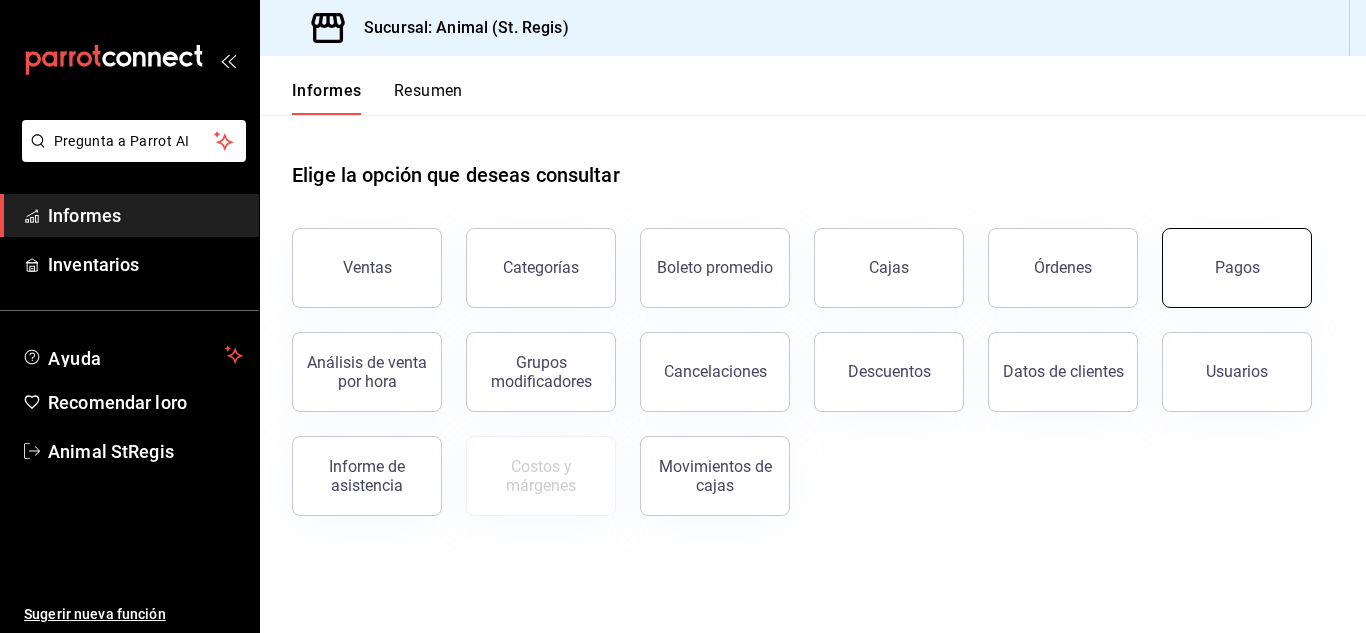 click on "Pagos" at bounding box center (1237, 268) 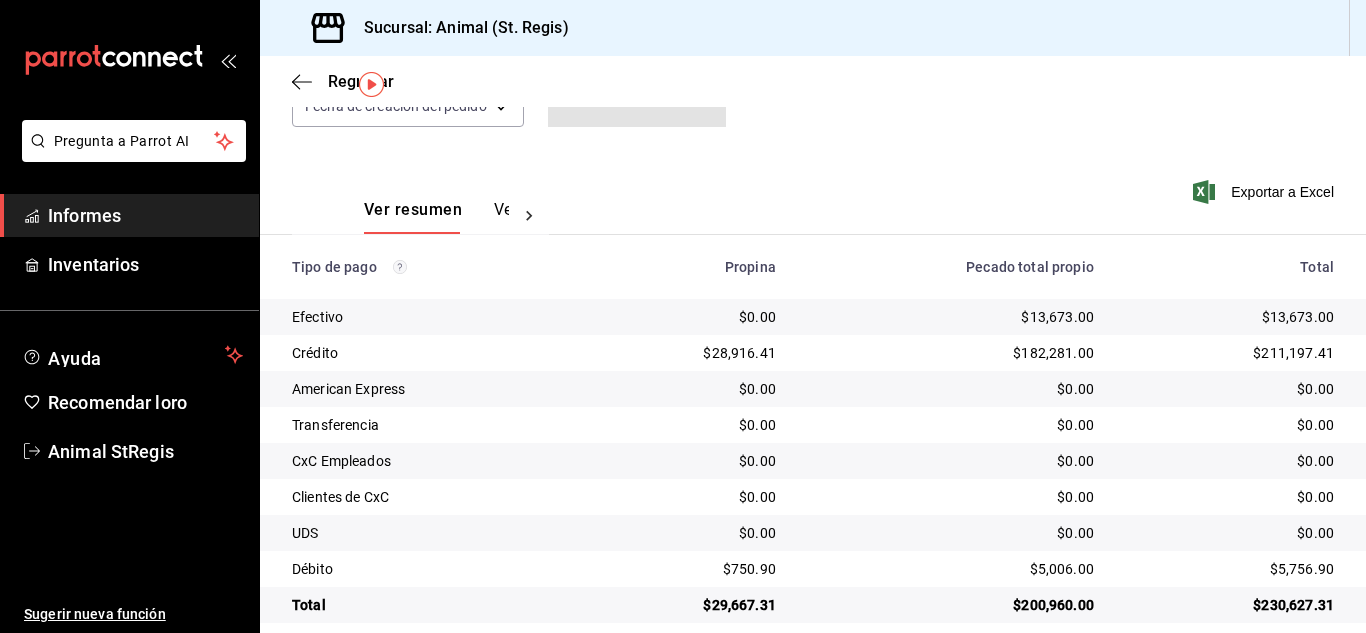 scroll, scrollTop: 251, scrollLeft: 0, axis: vertical 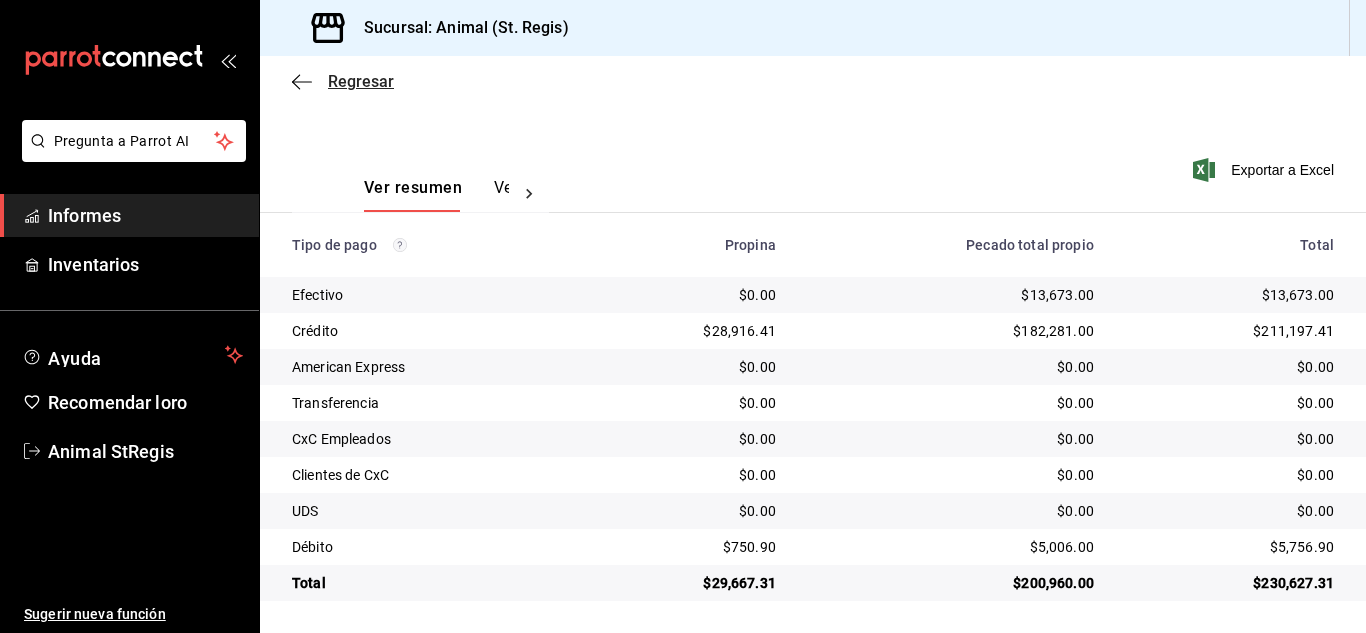 click on "Regresar" at bounding box center [361, 81] 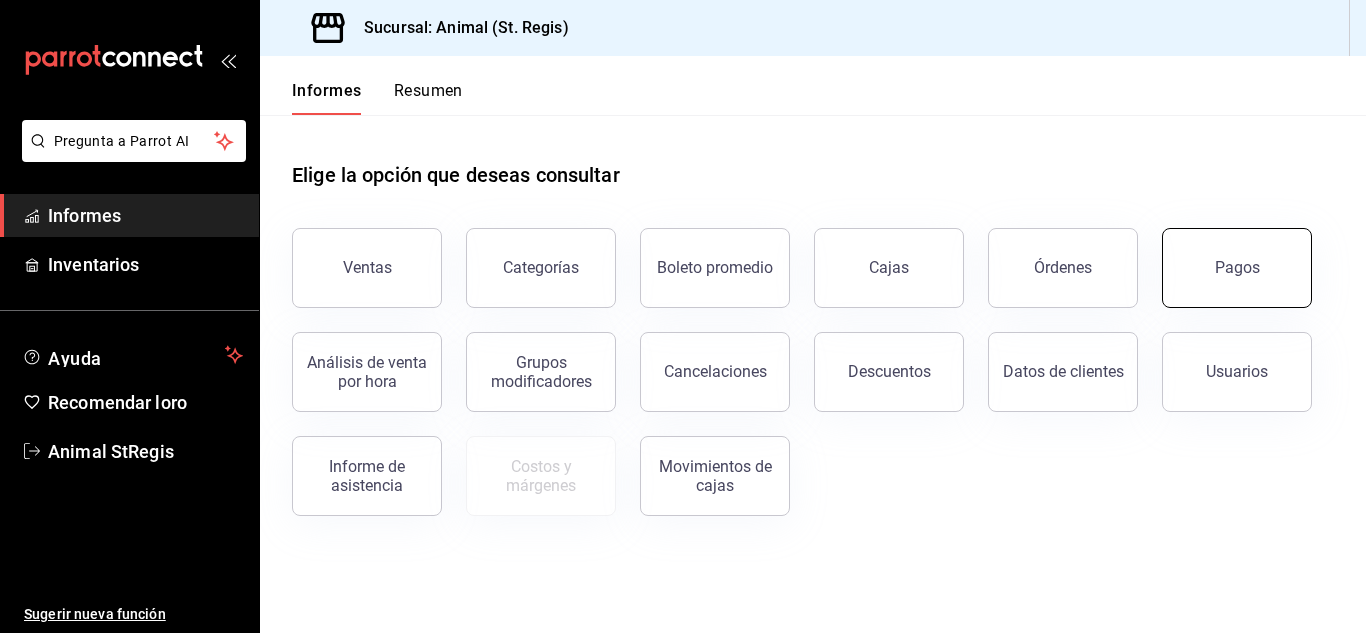 click on "Pagos" at bounding box center (1237, 267) 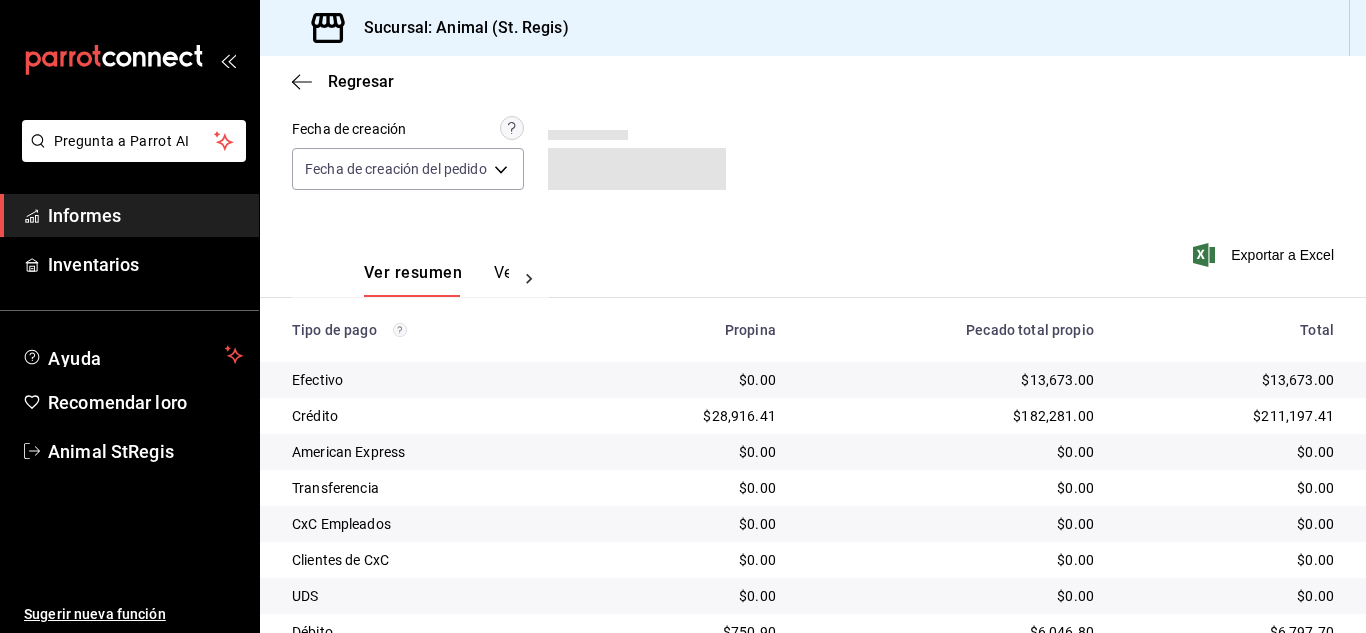 scroll, scrollTop: 251, scrollLeft: 0, axis: vertical 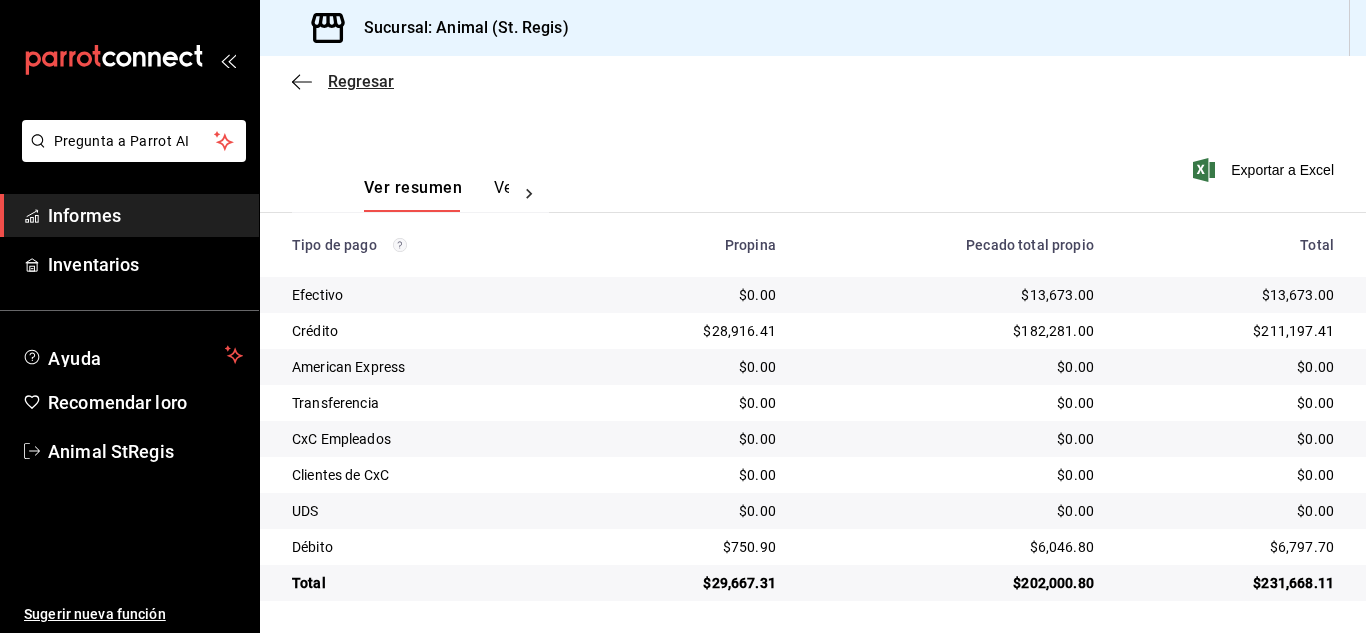 click on "Regresar" at bounding box center (361, 81) 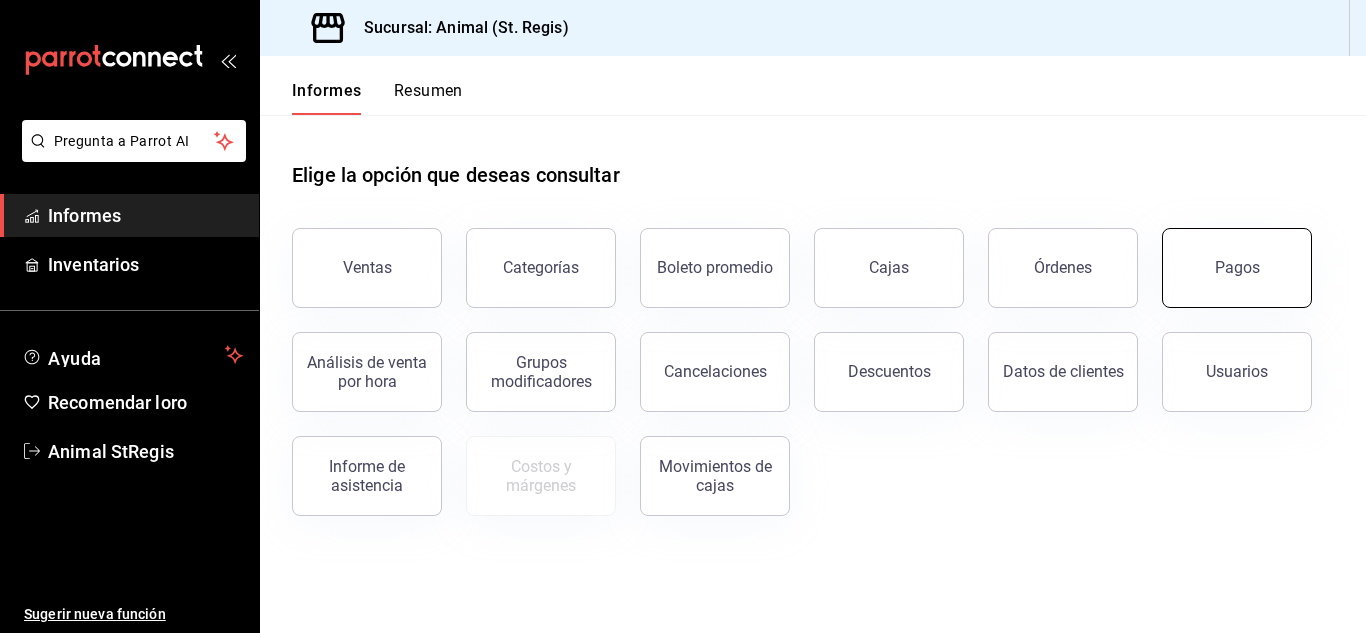 click on "Pagos" at bounding box center [1237, 268] 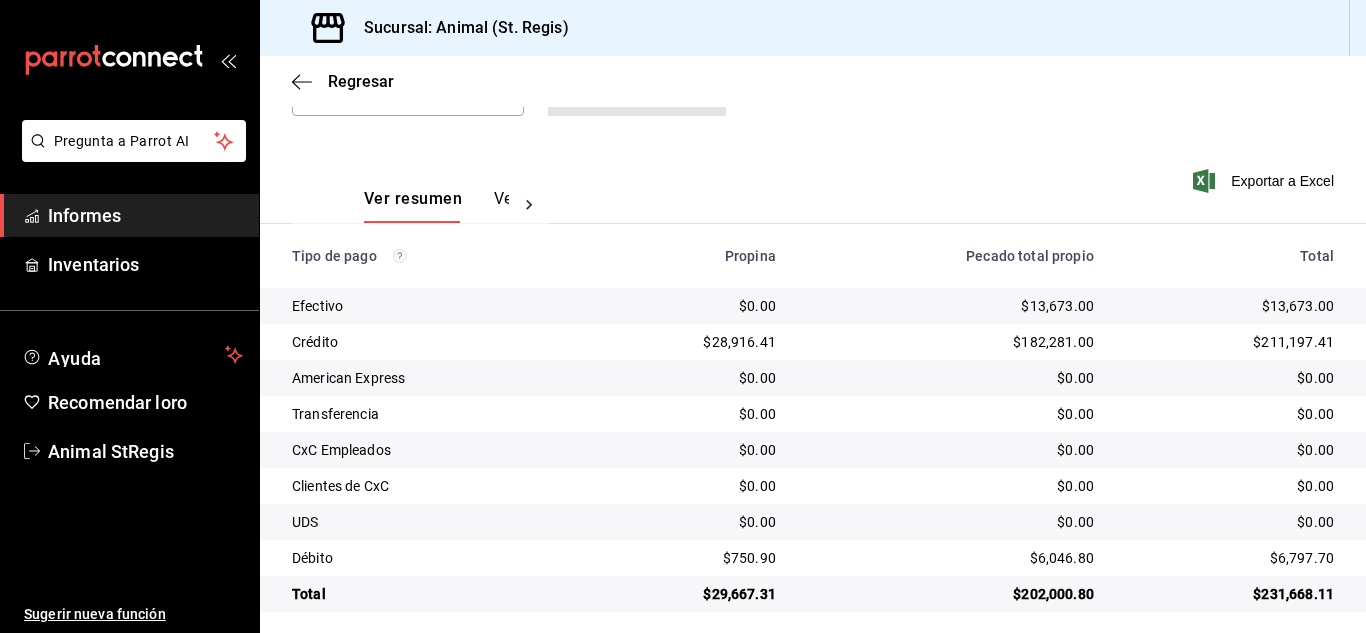 scroll, scrollTop: 251, scrollLeft: 0, axis: vertical 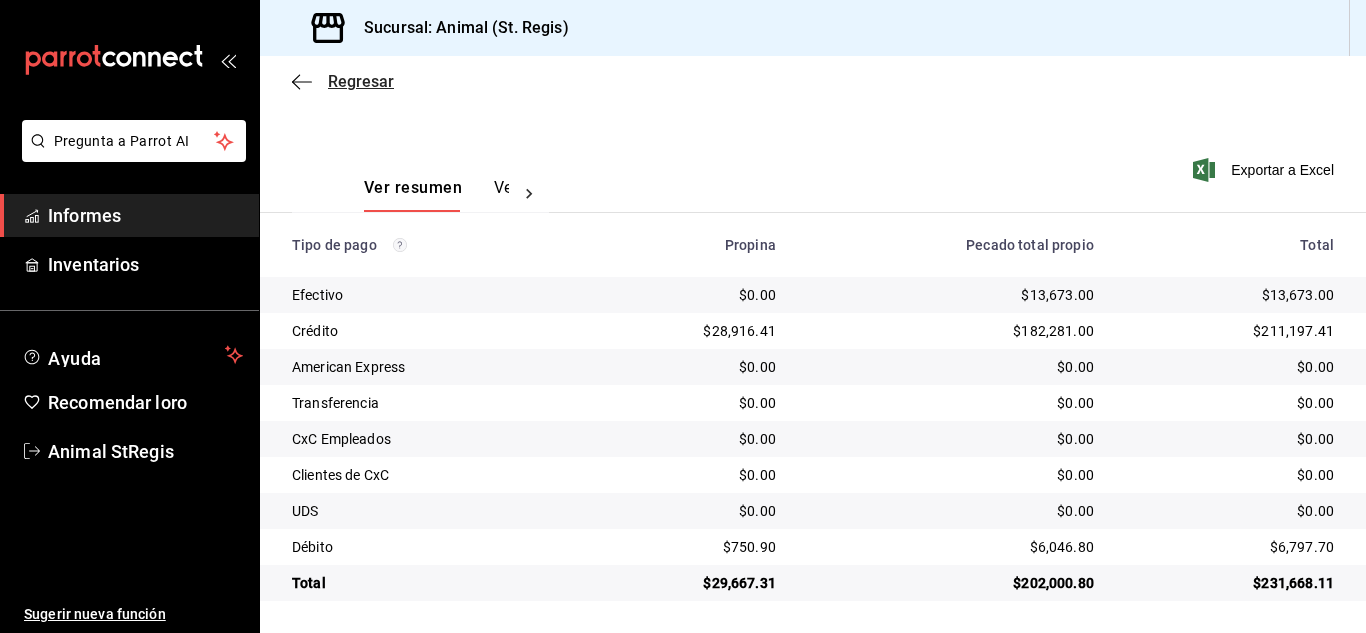 click on "Regresar" at bounding box center (361, 81) 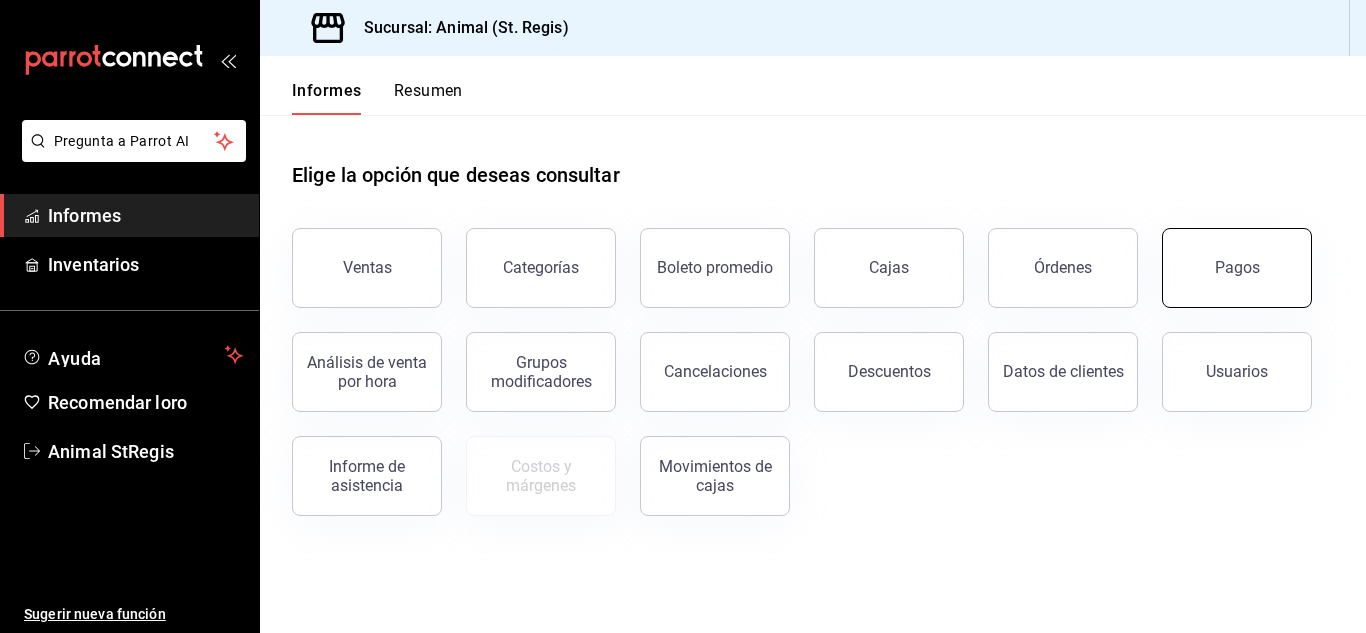 click on "Pagos" at bounding box center (1237, 268) 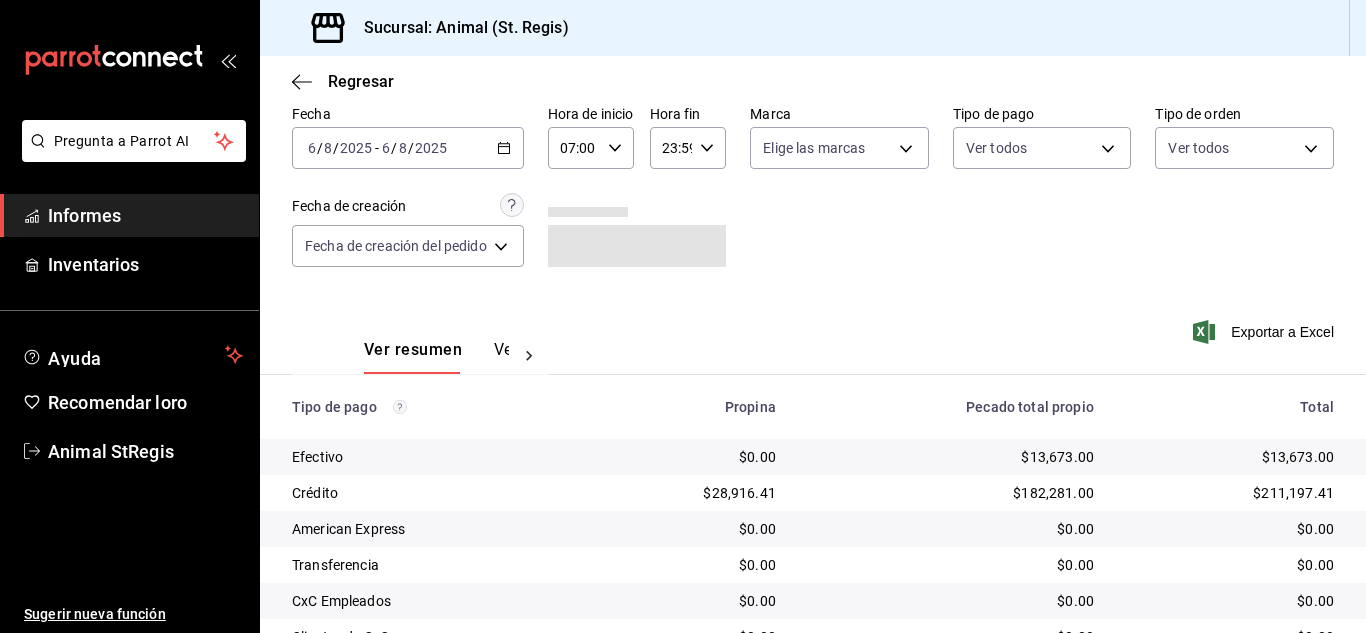 scroll, scrollTop: 251, scrollLeft: 0, axis: vertical 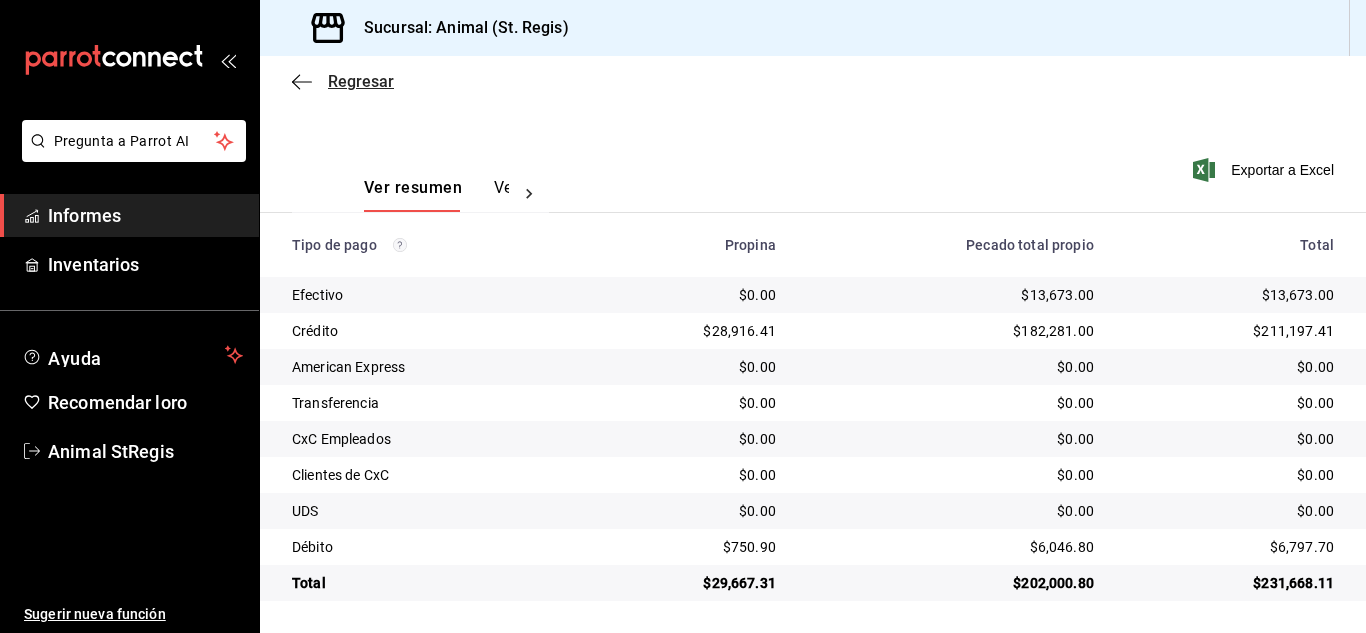 click on "Regresar" at bounding box center (361, 81) 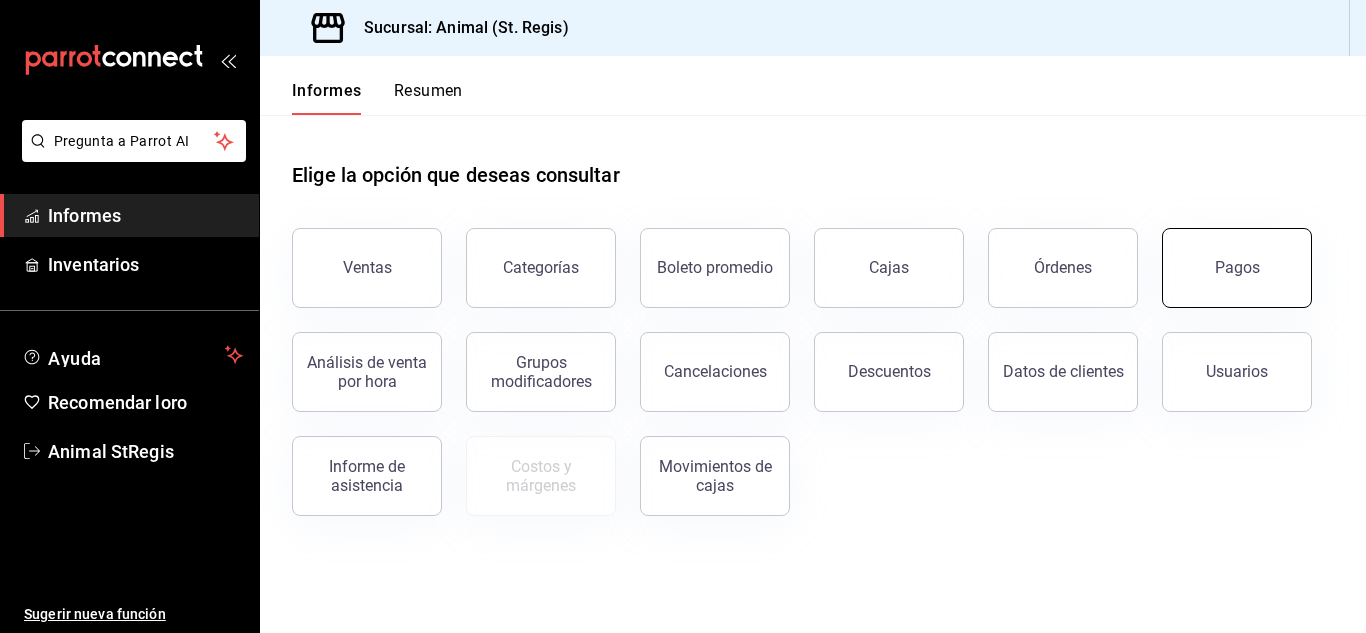click on "Pagos" at bounding box center (1237, 267) 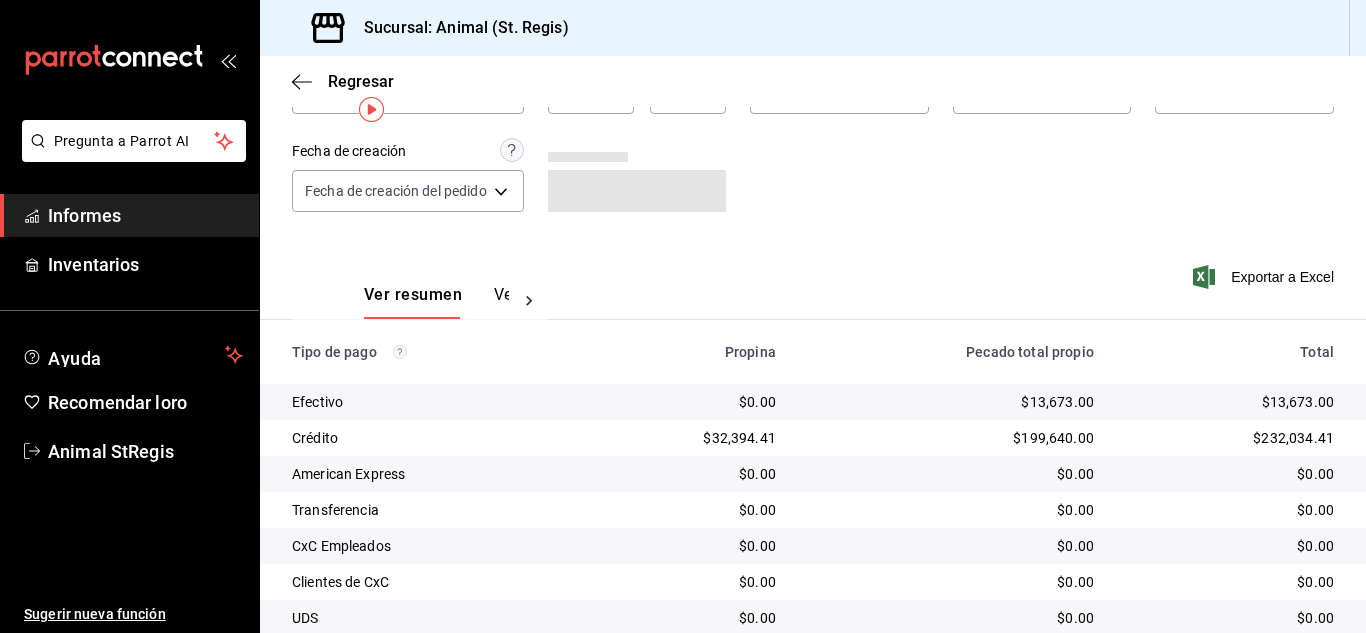scroll, scrollTop: 251, scrollLeft: 0, axis: vertical 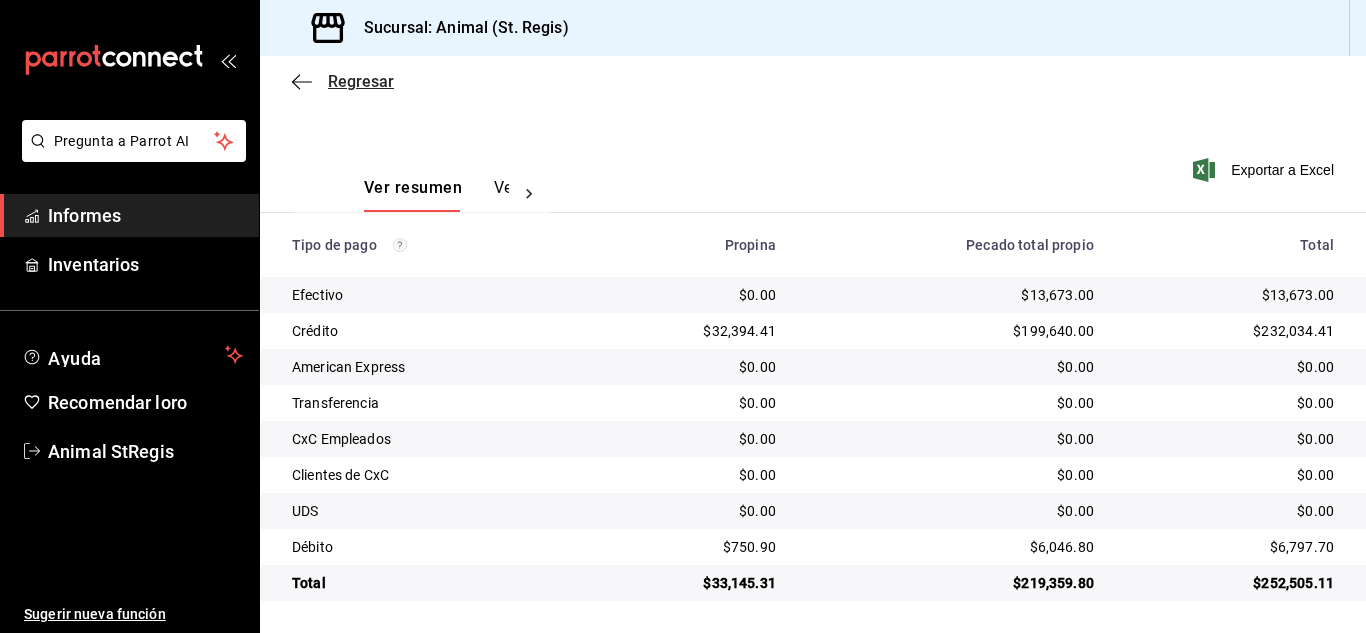 click on "Regresar" at bounding box center (361, 81) 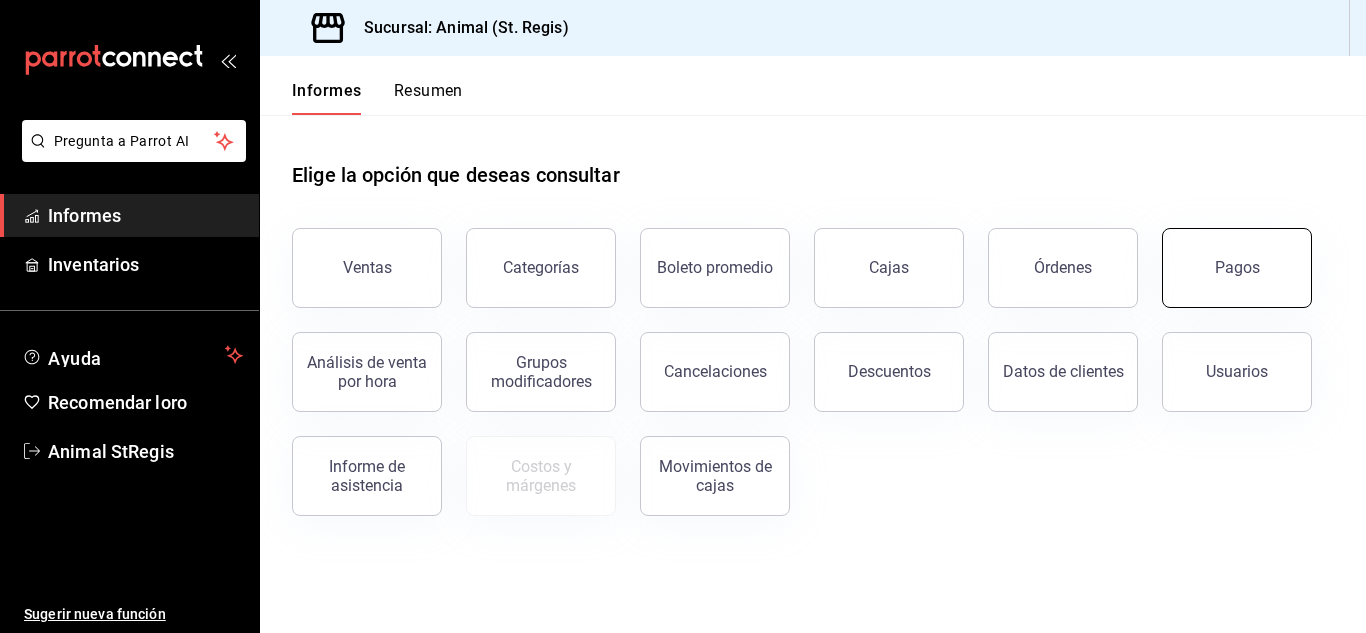 click on "Pagos" at bounding box center [1237, 267] 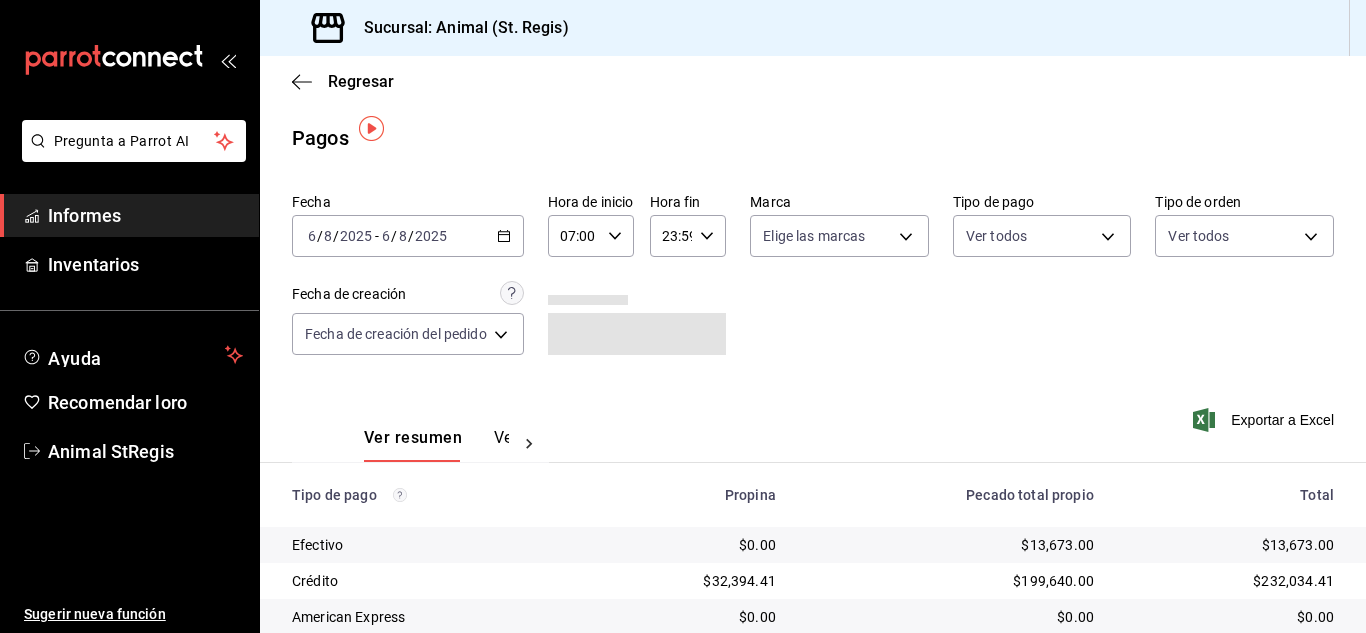 scroll, scrollTop: 251, scrollLeft: 0, axis: vertical 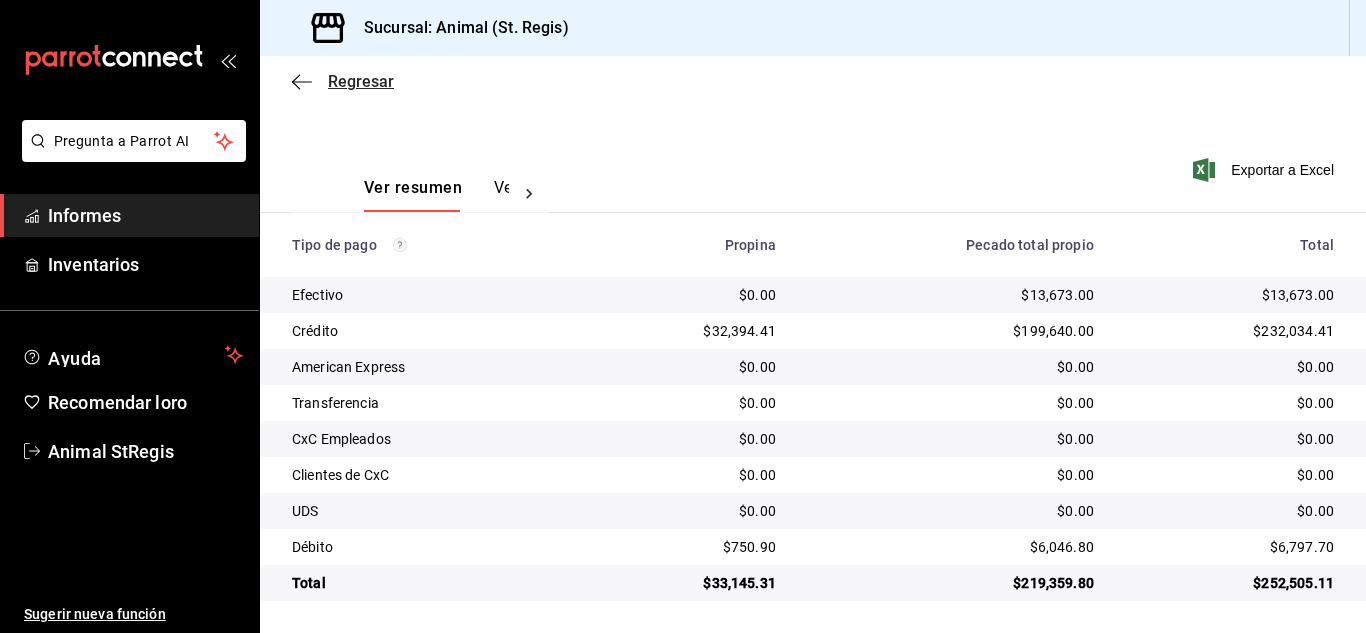 click on "Regresar" at bounding box center [361, 81] 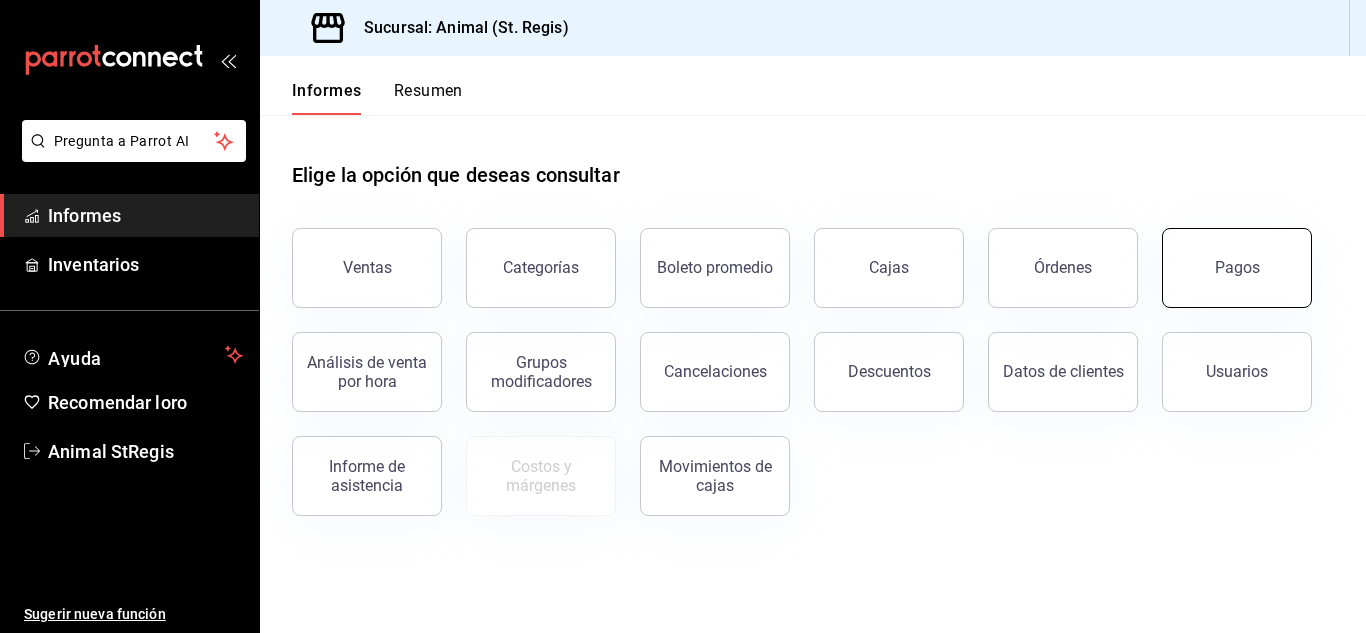 click on "Pagos" at bounding box center [1237, 267] 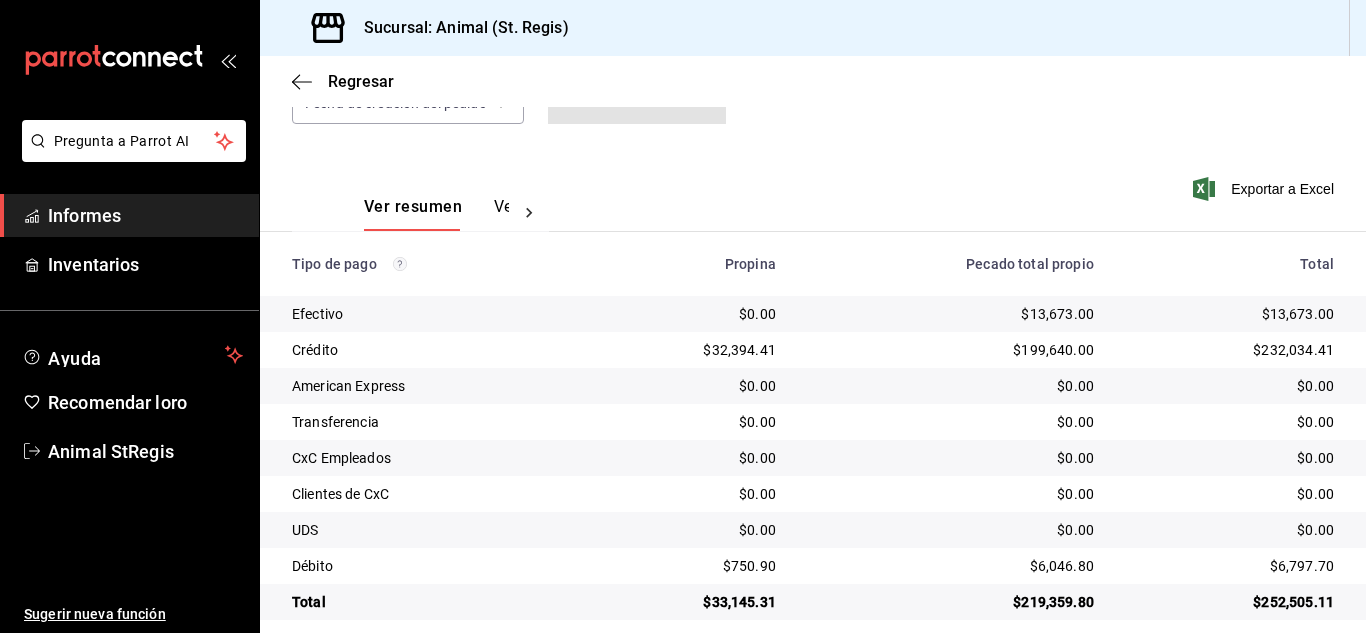 scroll, scrollTop: 251, scrollLeft: 0, axis: vertical 